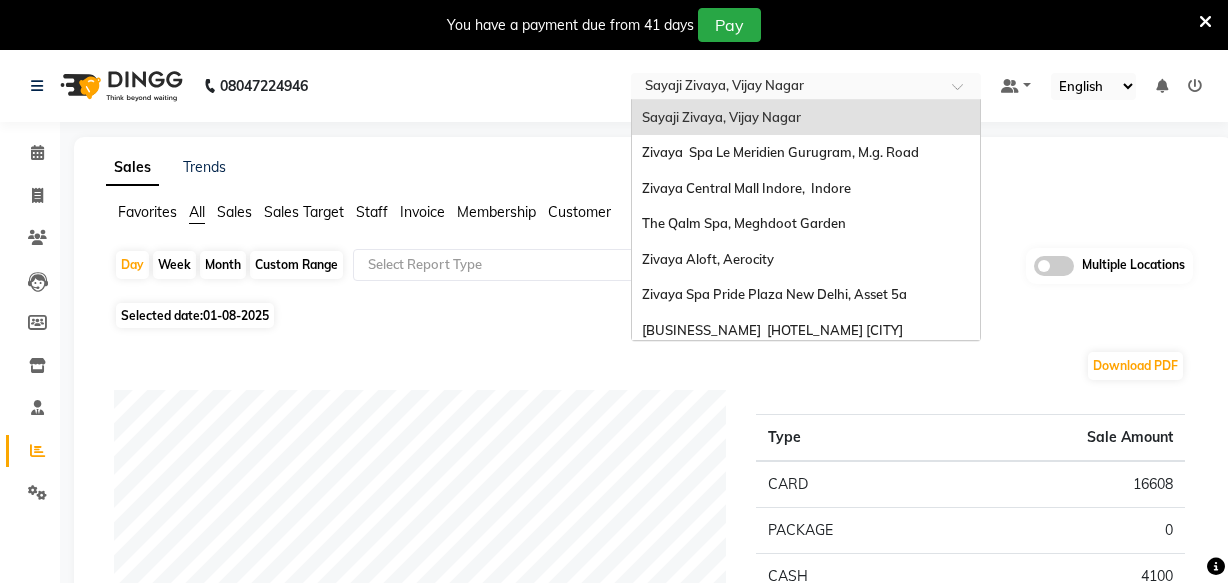 click at bounding box center (786, 88) 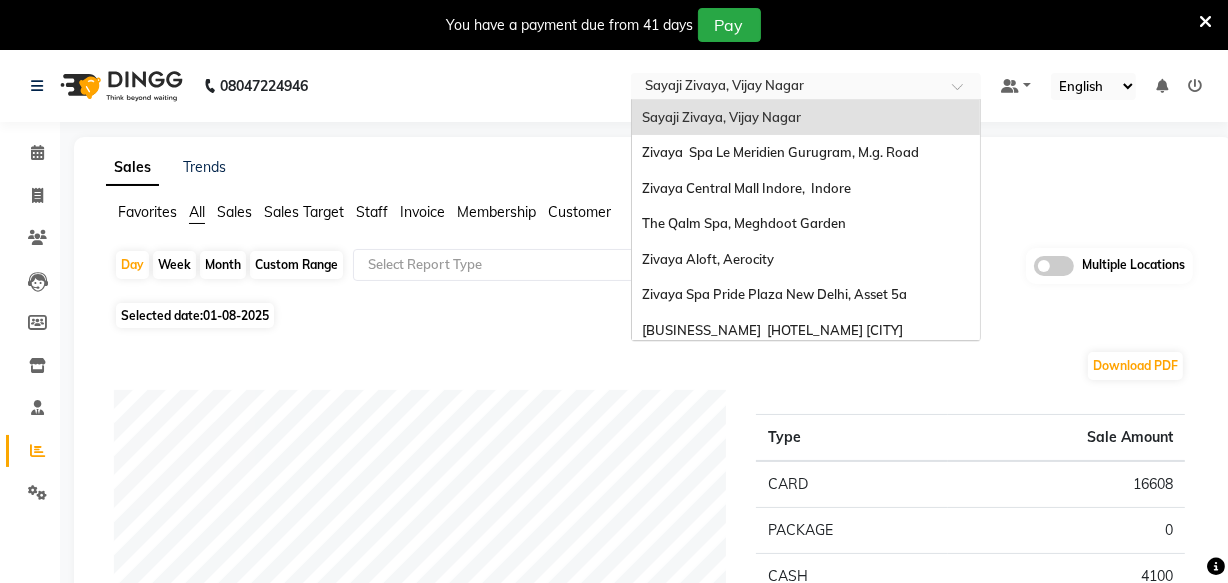scroll, scrollTop: 0, scrollLeft: 0, axis: both 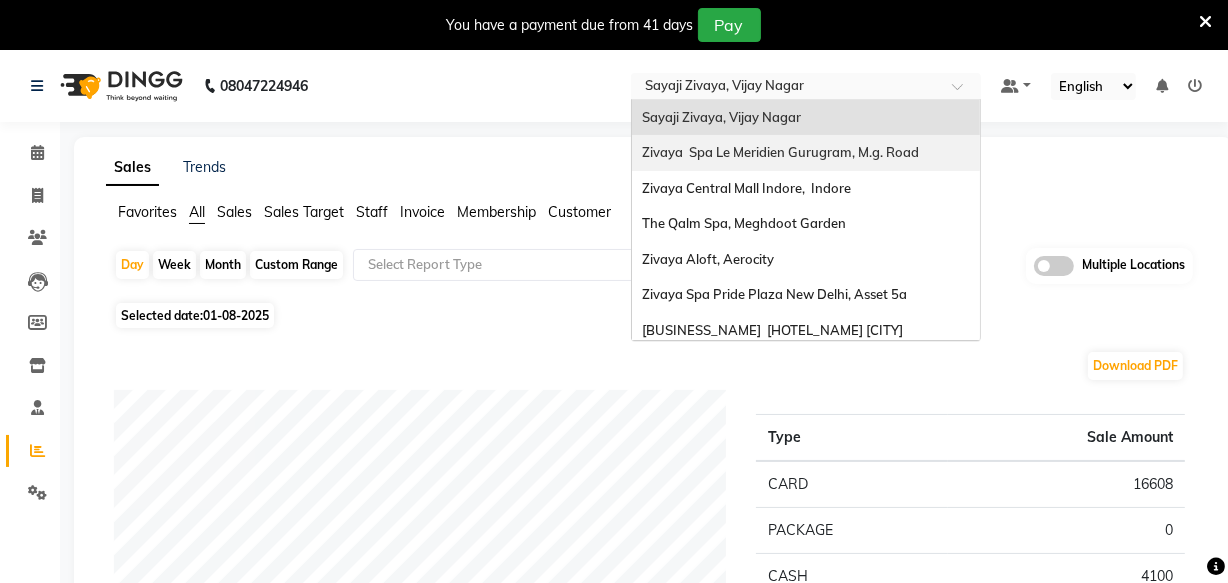 click on "Zivaya  Spa Le Meridien Gurugram, M.g. Road" at bounding box center (780, 152) 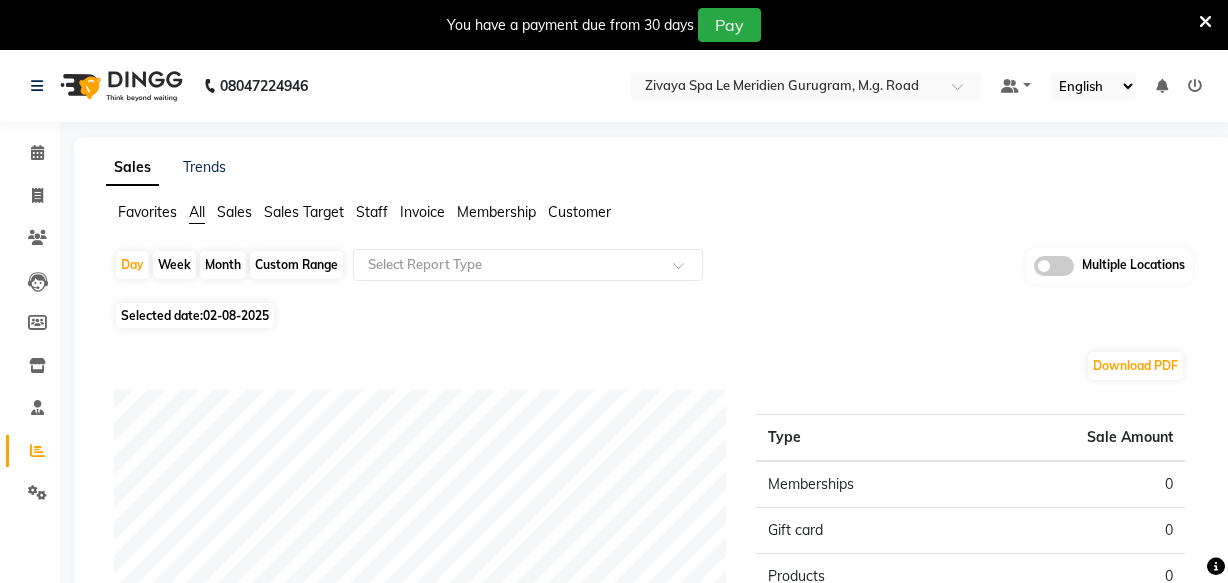 scroll, scrollTop: 0, scrollLeft: 0, axis: both 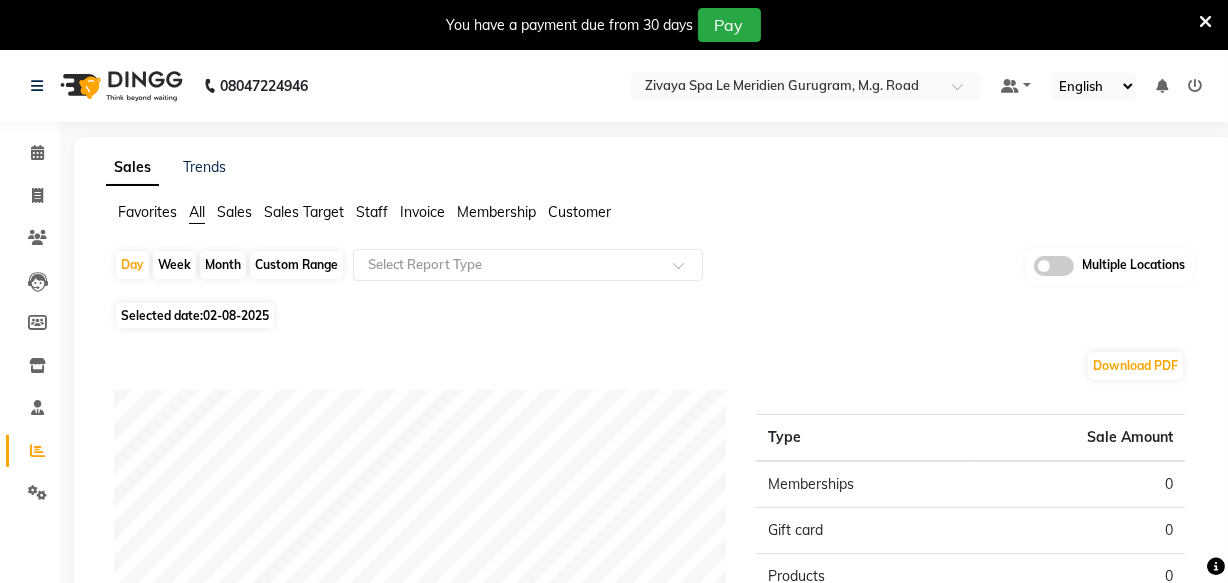 click on "Selected date:  02-08-2025" 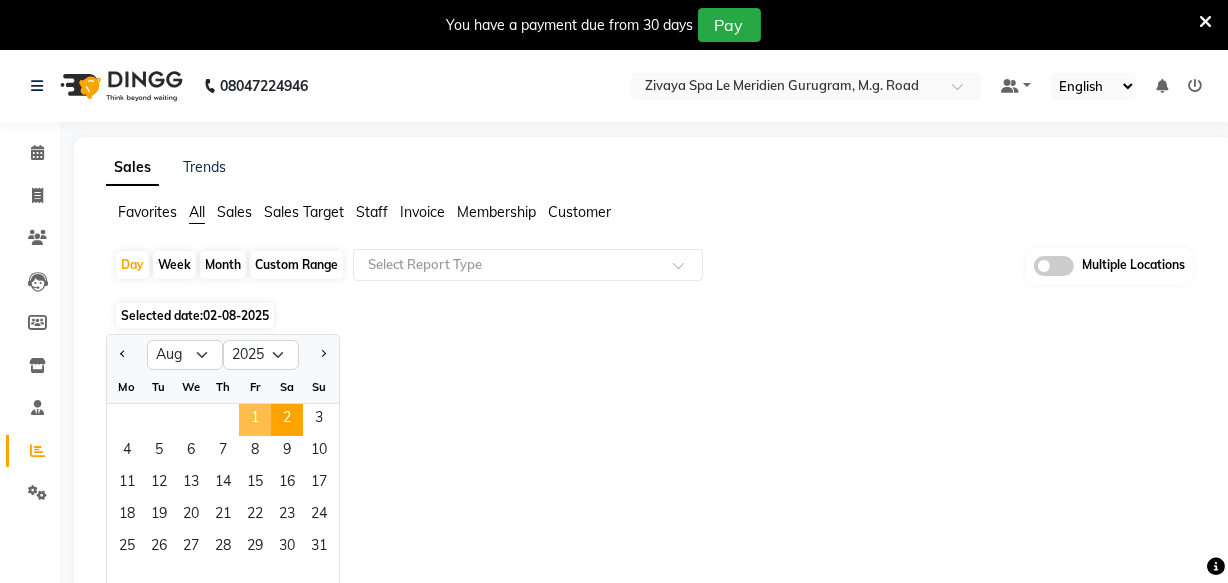 click on "1" 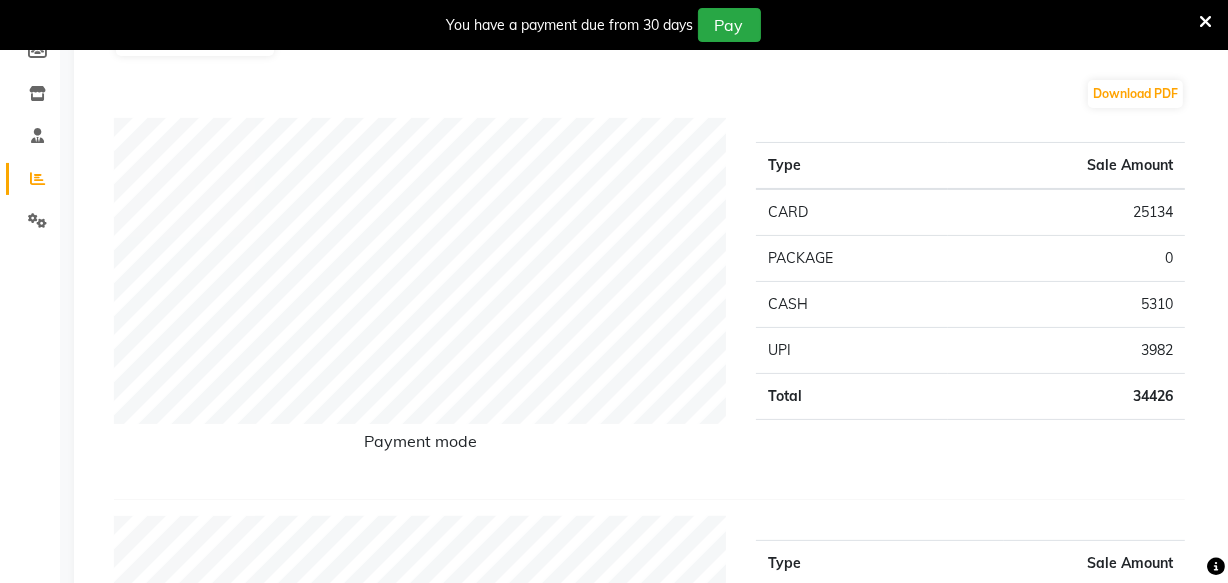 scroll, scrollTop: 0, scrollLeft: 0, axis: both 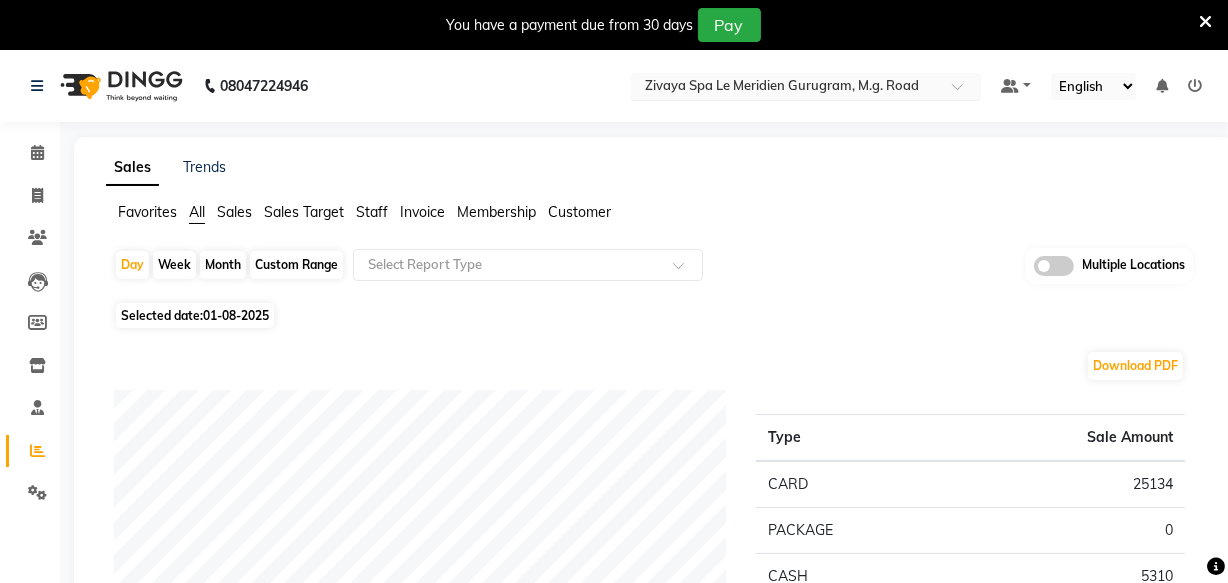 click at bounding box center (786, 88) 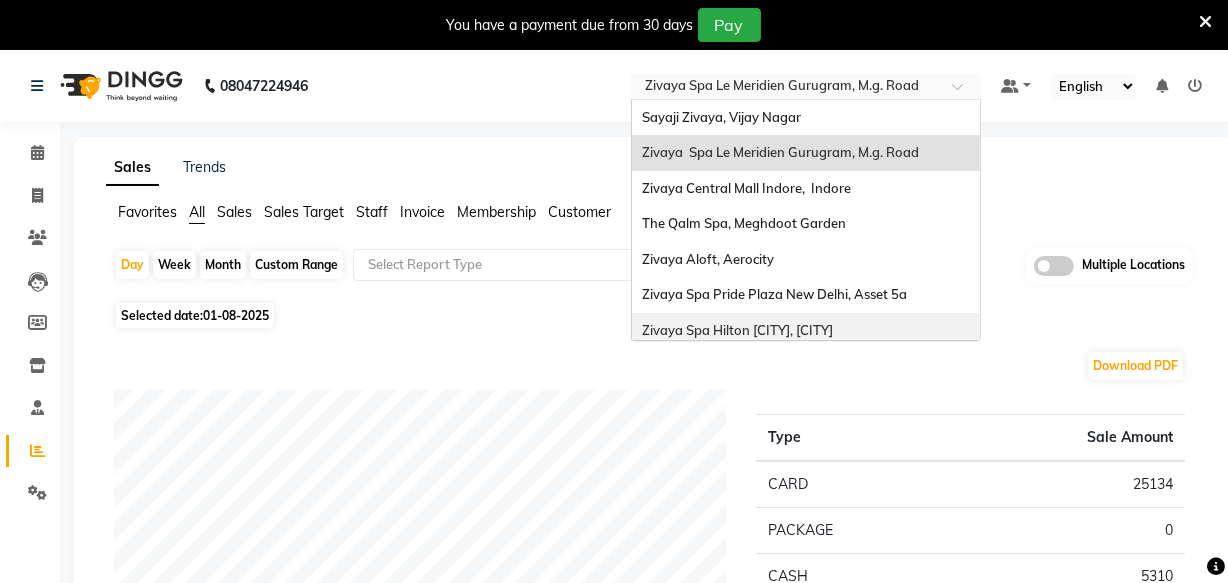 scroll, scrollTop: 205, scrollLeft: 0, axis: vertical 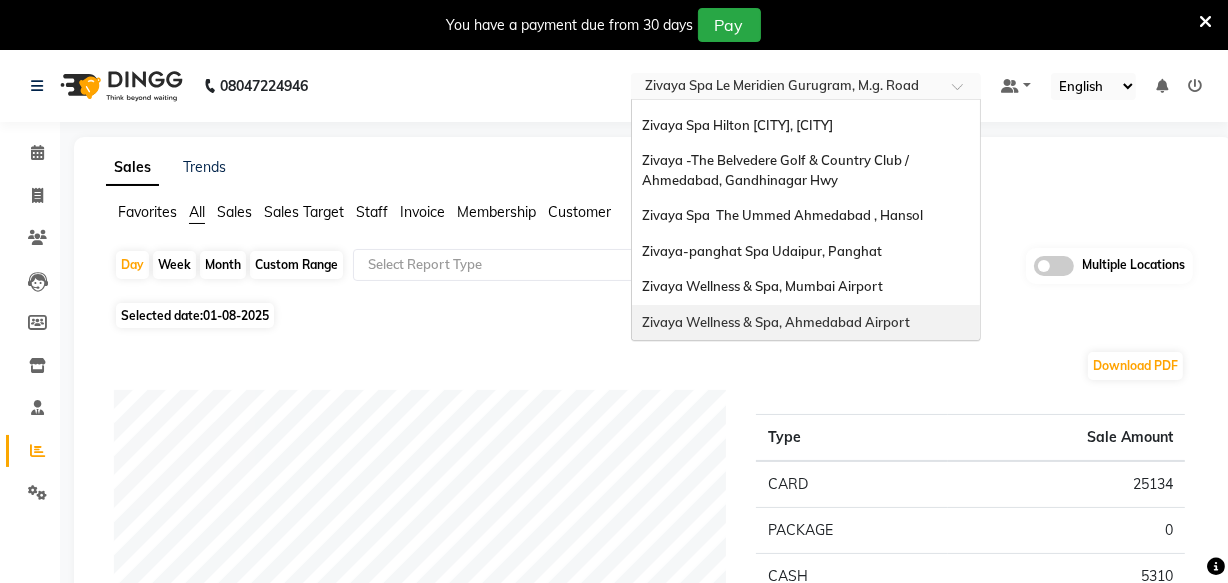 click on "Zivaya Wellness & Spa, Ahmedabad Airport" at bounding box center [806, 323] 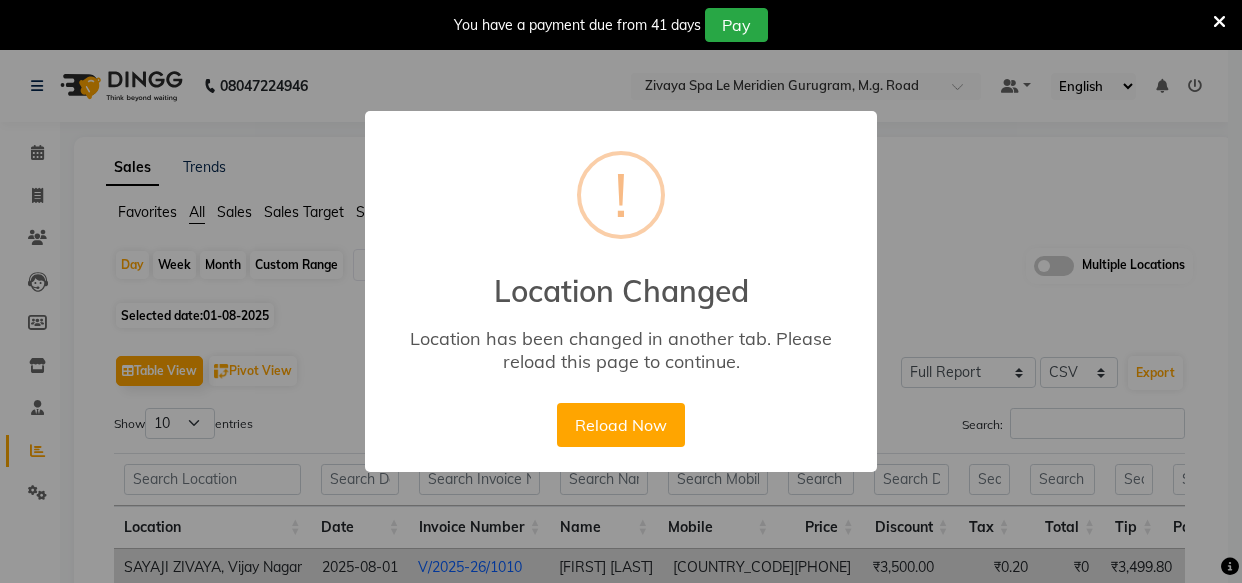 select on "full_report" 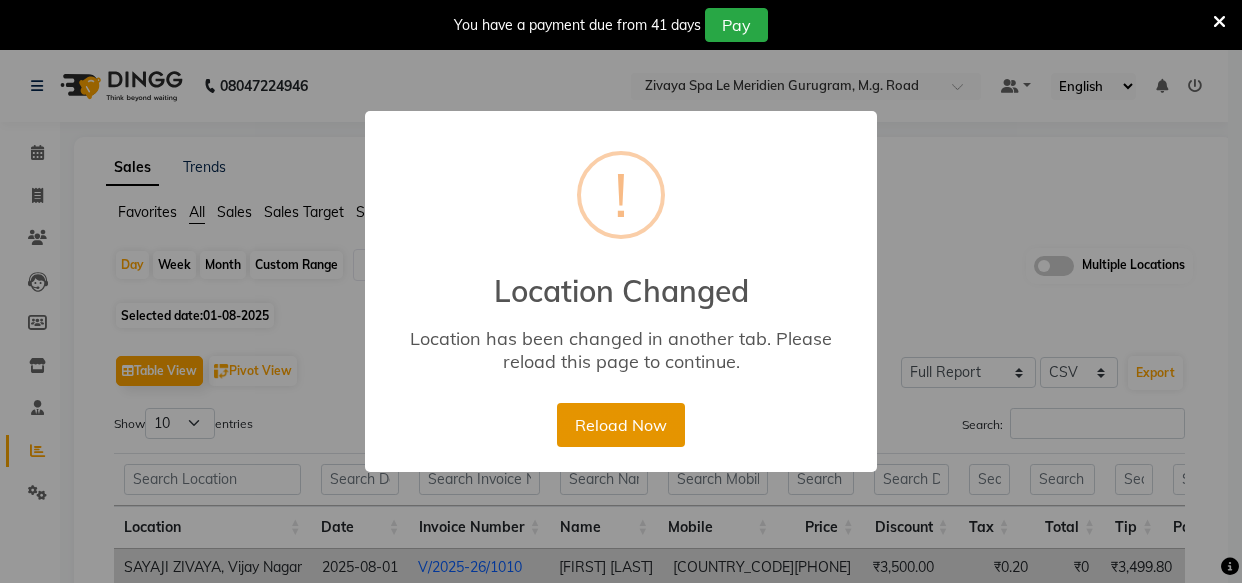scroll, scrollTop: 180, scrollLeft: 0, axis: vertical 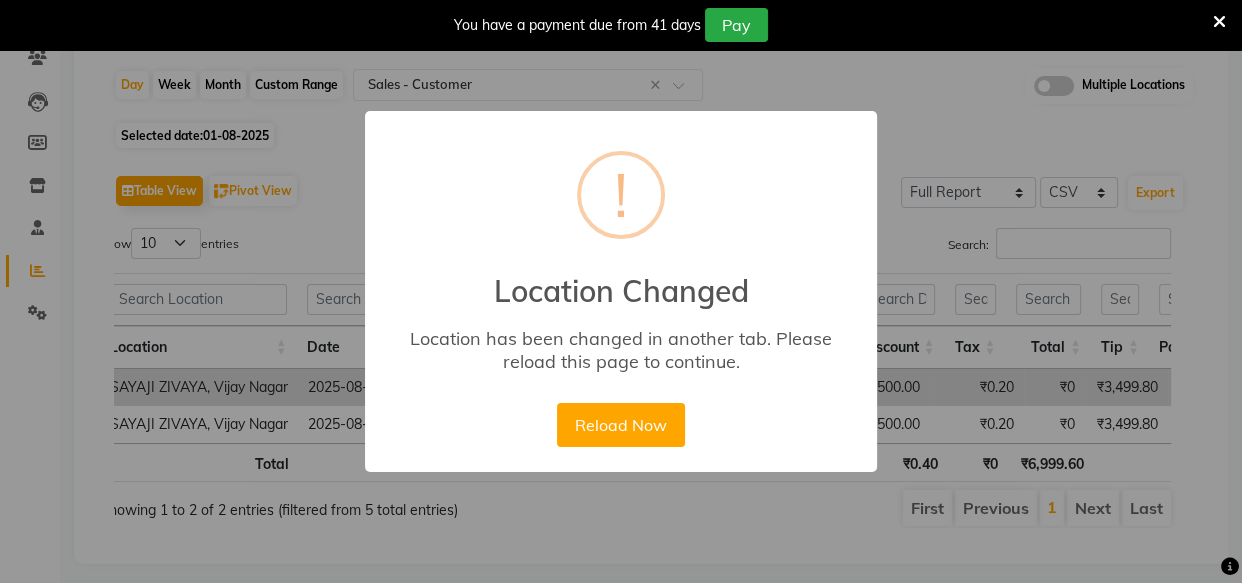 click on "Reload Now" at bounding box center [620, 425] 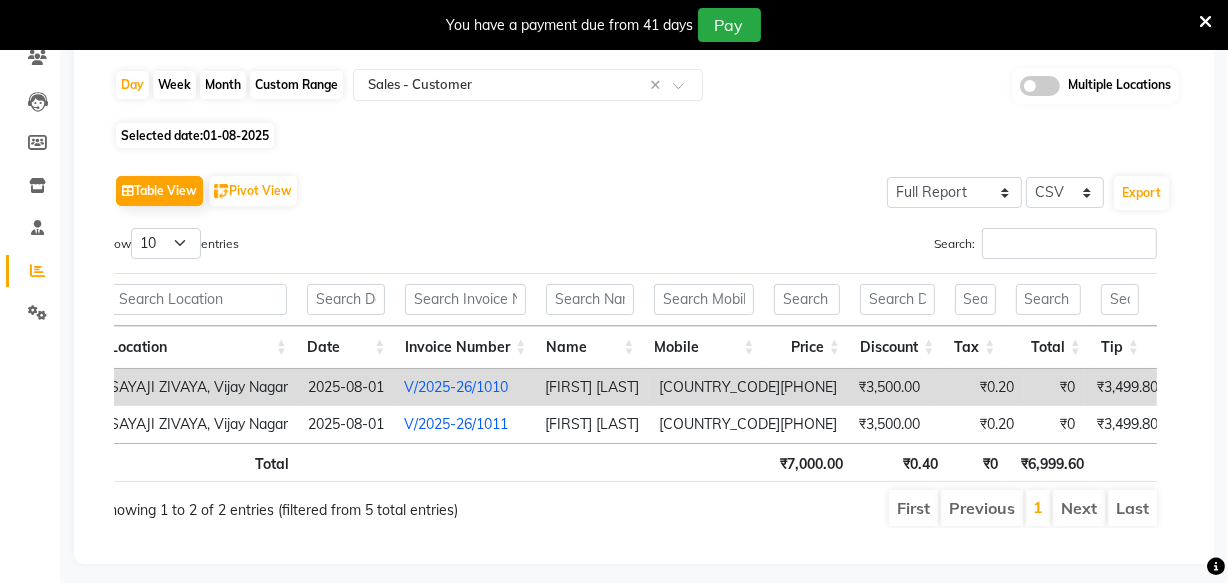 scroll, scrollTop: 0, scrollLeft: 351, axis: horizontal 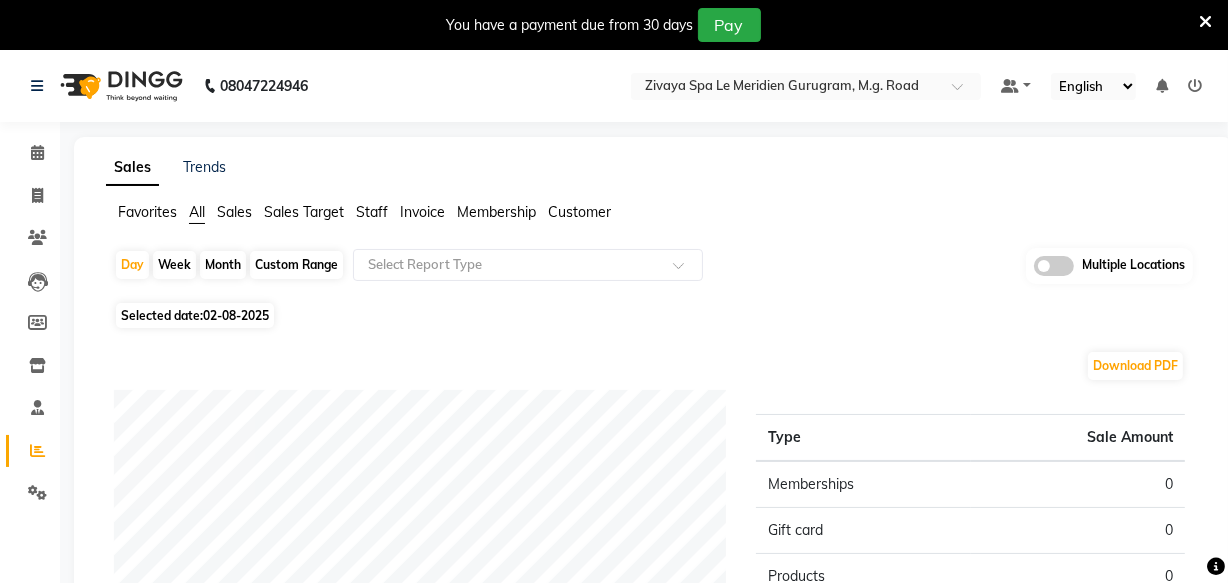 drag, startPoint x: 422, startPoint y: 272, endPoint x: 746, endPoint y: 260, distance: 324.22214 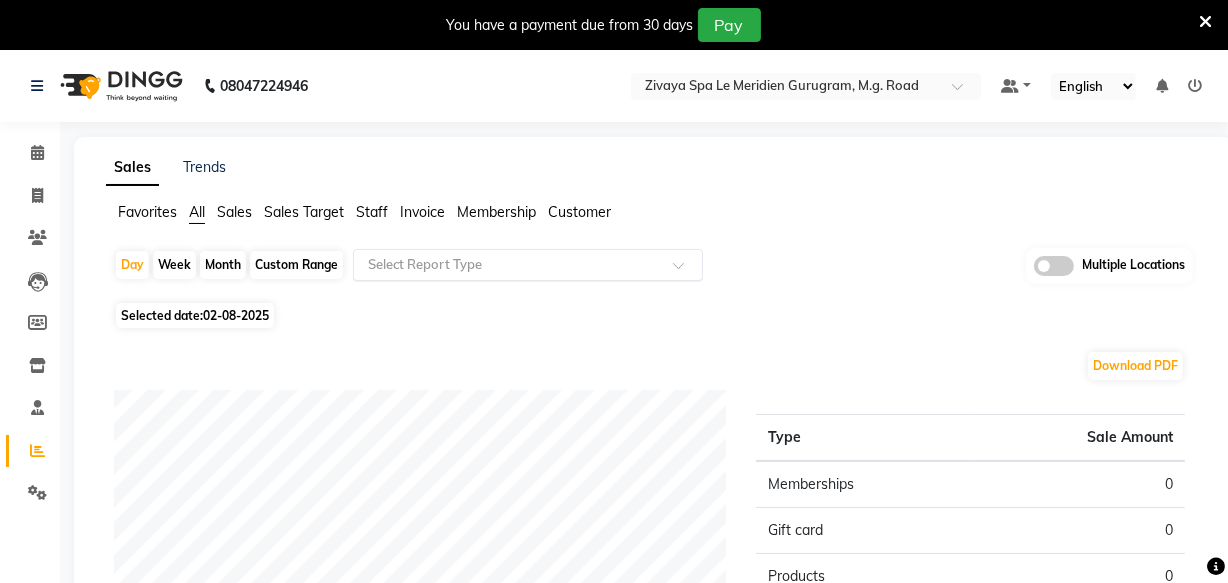click on "Select Report Type" 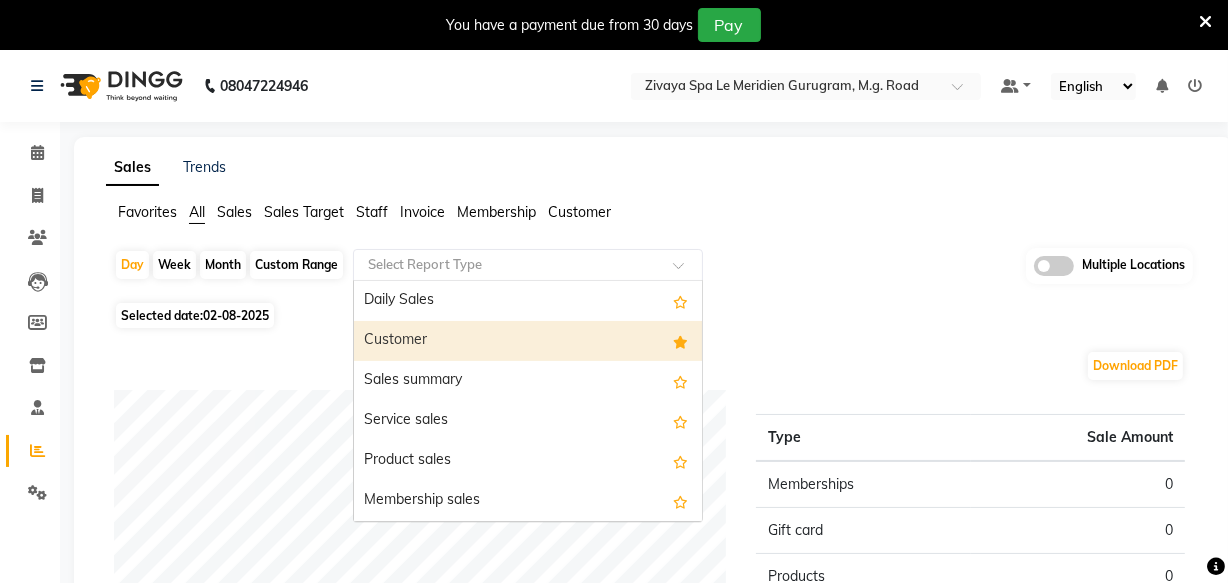 click on "Customer" at bounding box center [528, 341] 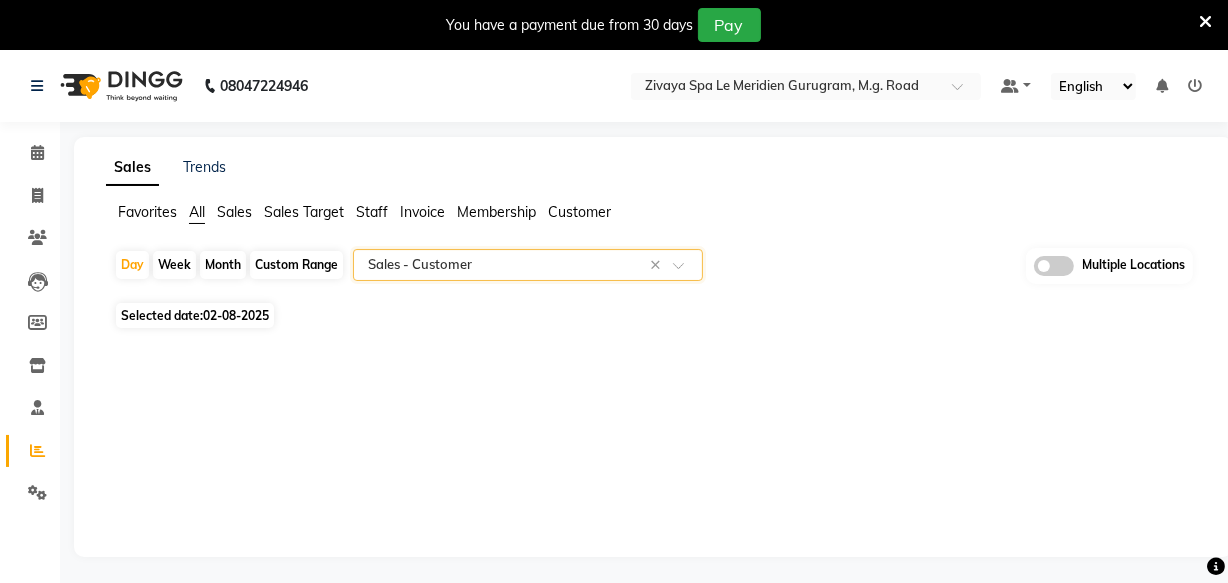 scroll, scrollTop: 50, scrollLeft: 0, axis: vertical 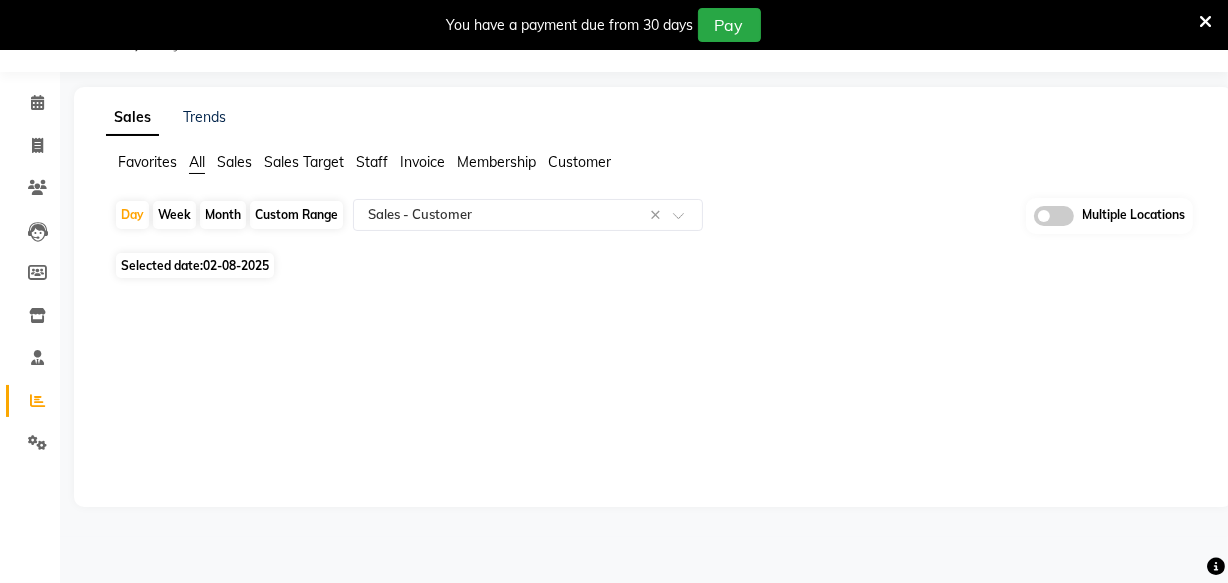 click on "02-08-2025" 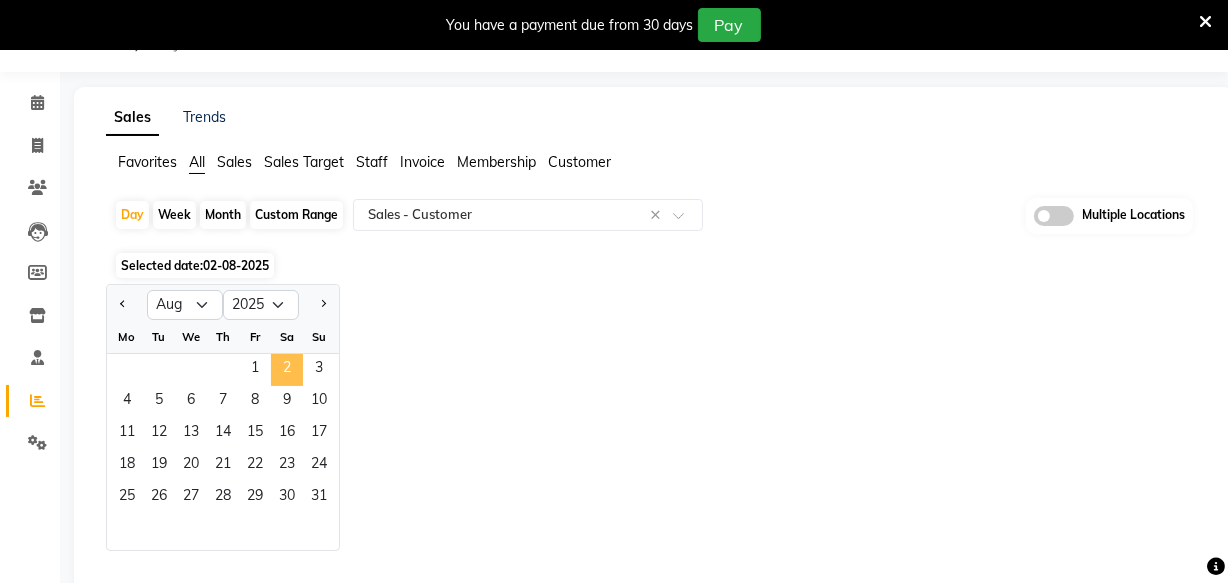 click on "2" 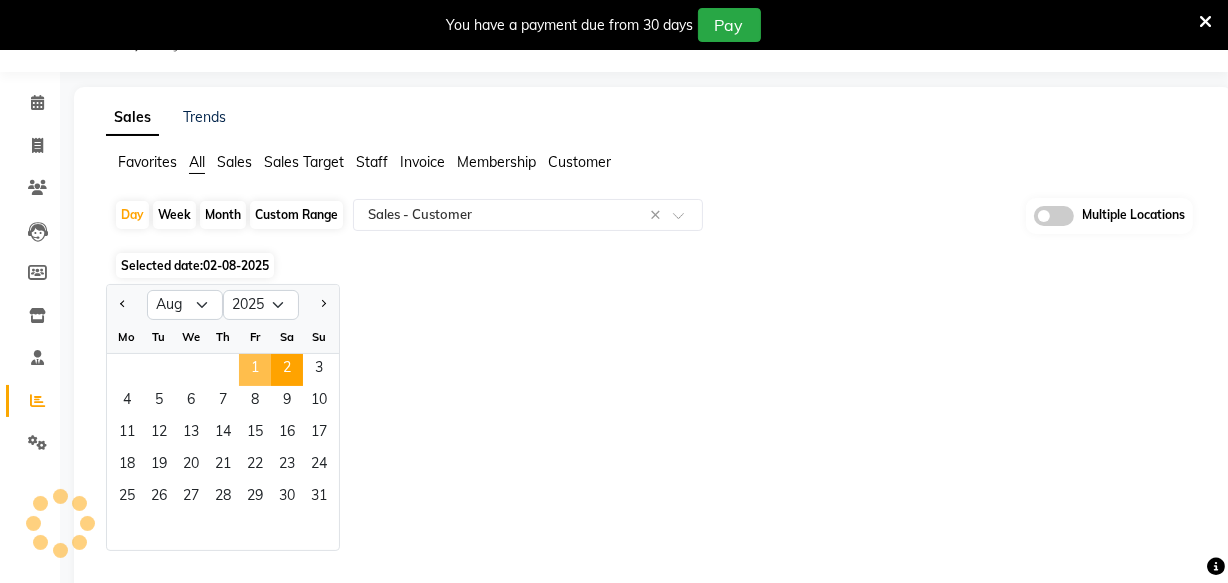 click on "Sales Trends Favorites All Sales Sales Target Staff Invoice Membership Customer  Day   Week   Month   Custom Range  Select Report Type × Sales -  Customer × Multiple Locations Selected date:  02-08-2025  Jan Feb Mar Apr May Jun Jul Aug Sep Oct Nov Dec 2015 2016 2017 2018 2019 2020 2021 2022 2023 2024 2025 2026 2027 2028 2029 2030 2031 2032 2033 2034 2035 Mo Tu We Th Fr Sa Su  1   2   3   4   5   6   7   8   9   10   11   12   13   14   15   16   17   18   19   20   21   22   23   24   25   26   27   28   29   30   31  ★ Mark as Favorite  Choose how you'd like to save "" report to favorites  Save to Personal Favorites:   Only you can see this report in your favorites tab. Share with Organization:   Everyone in your organization can see this report in their favorites tab.  Save to Favorites" 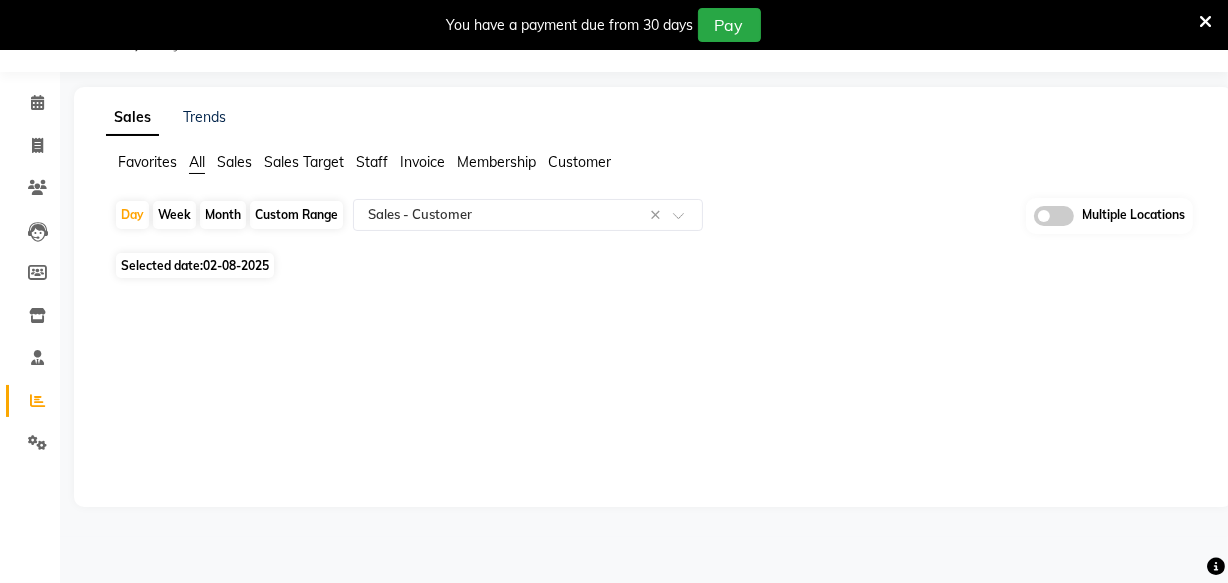click on "02-08-2025" 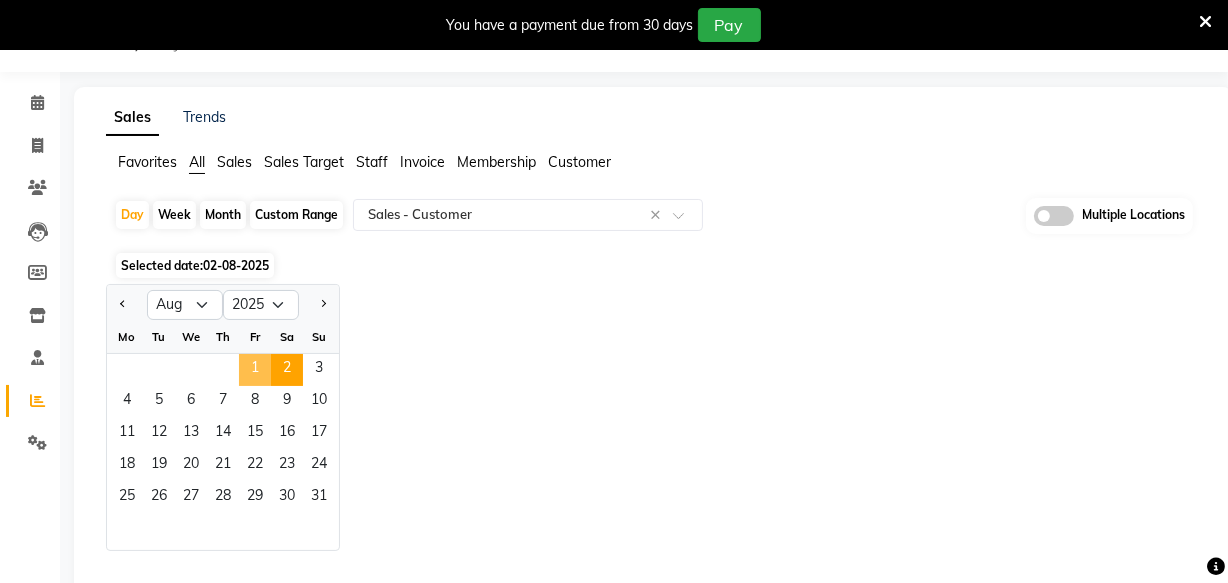 click on "1" 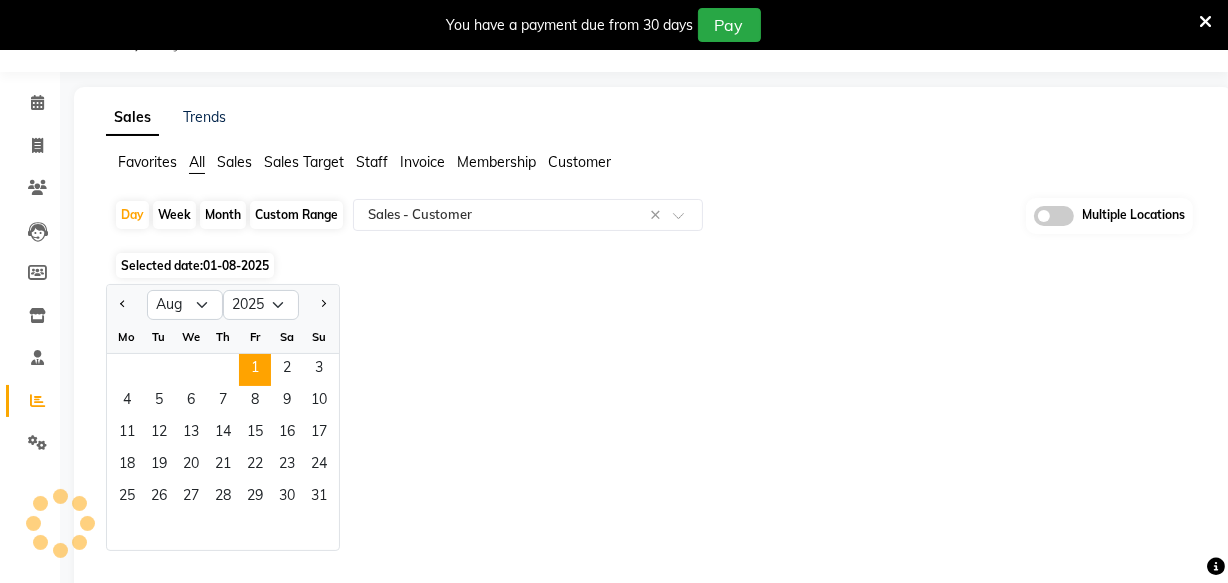 select on "full_report" 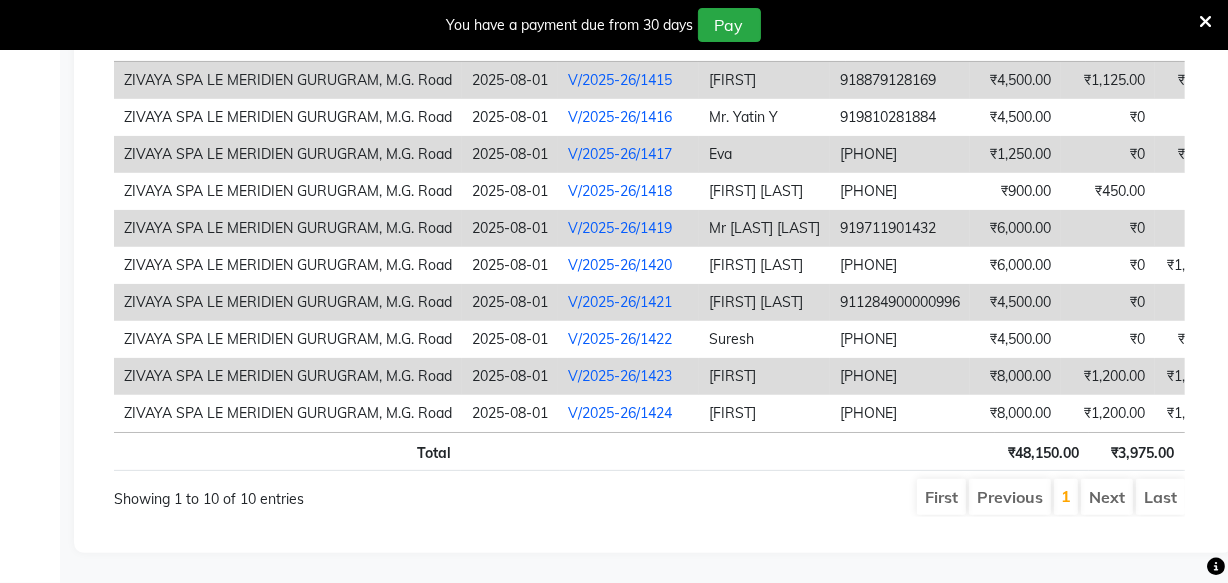 scroll, scrollTop: 240, scrollLeft: 0, axis: vertical 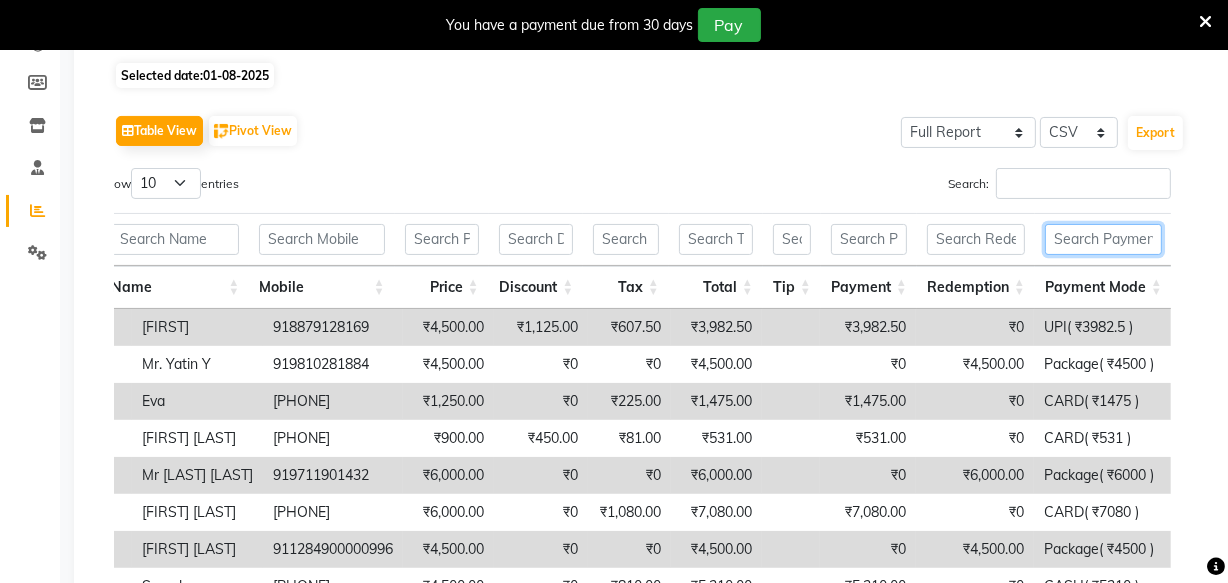click at bounding box center [1103, 239] 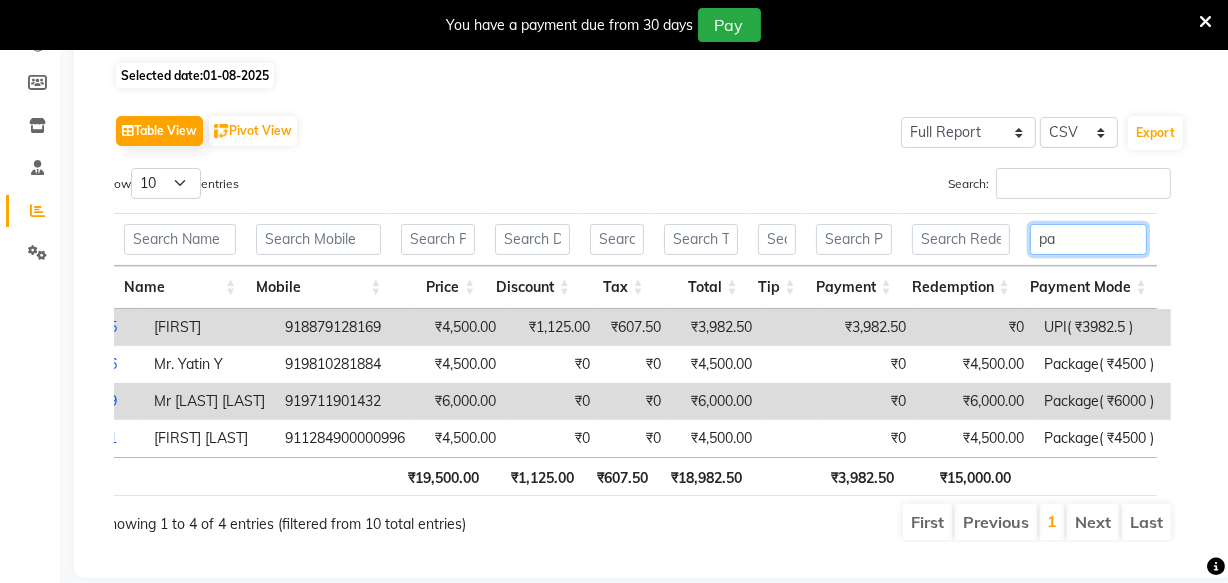 scroll, scrollTop: 0, scrollLeft: 555, axis: horizontal 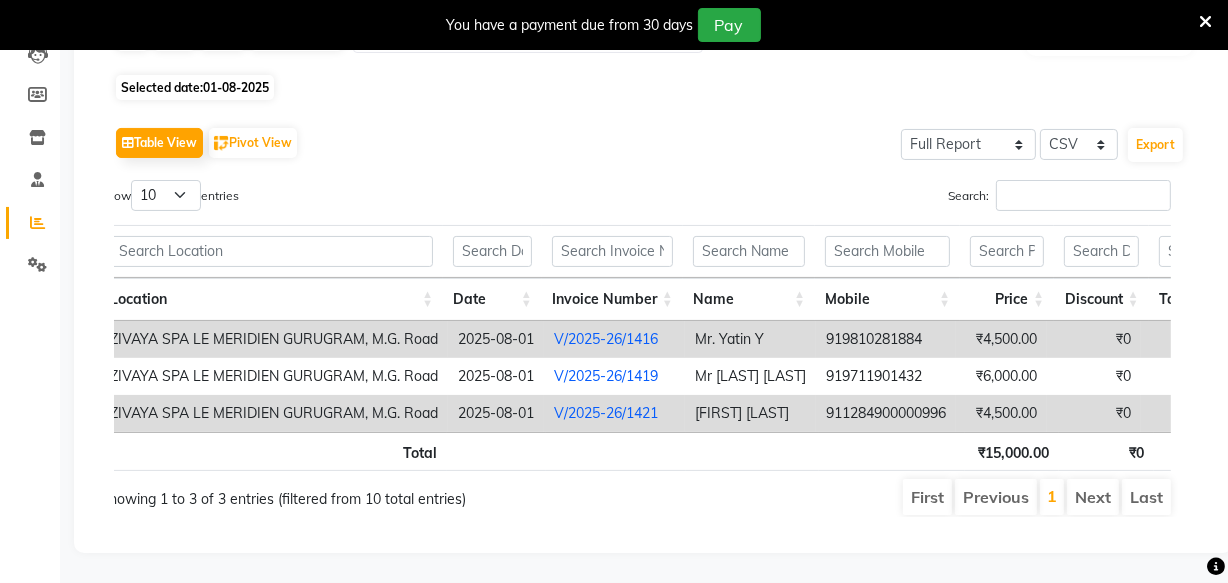type on "pac" 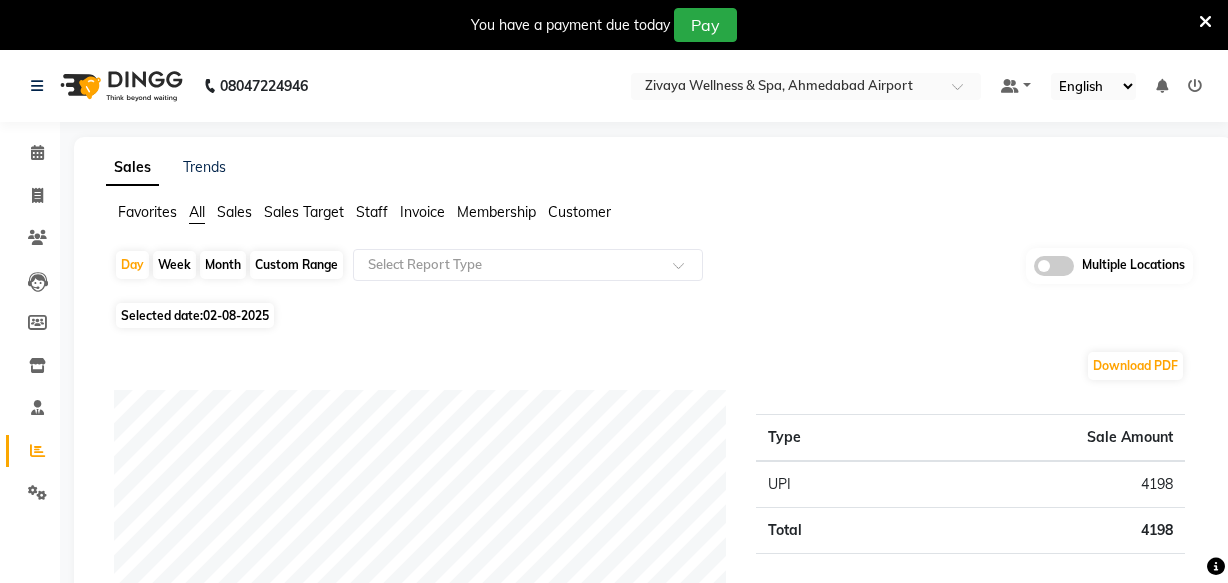 scroll, scrollTop: 0, scrollLeft: 0, axis: both 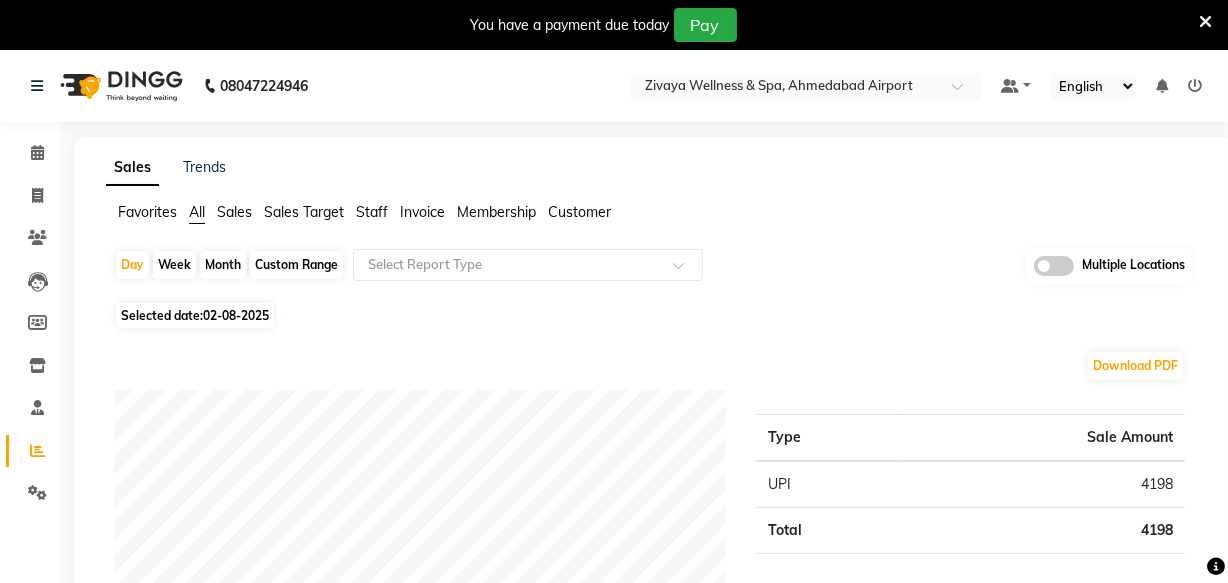 click on "Selected date:  02-08-2025" 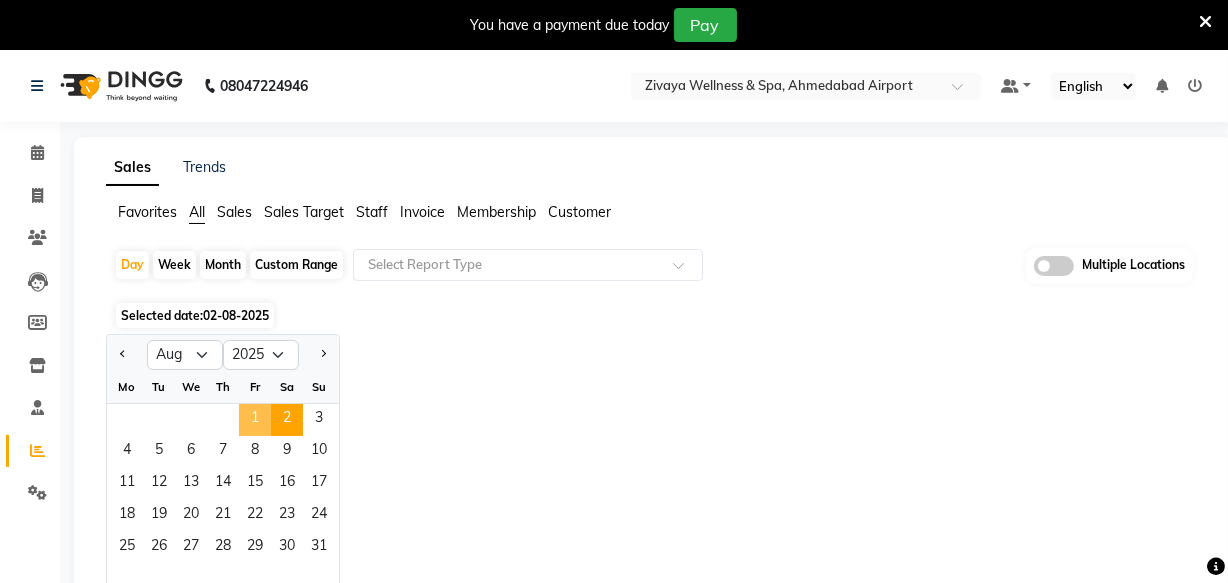 click on "1" 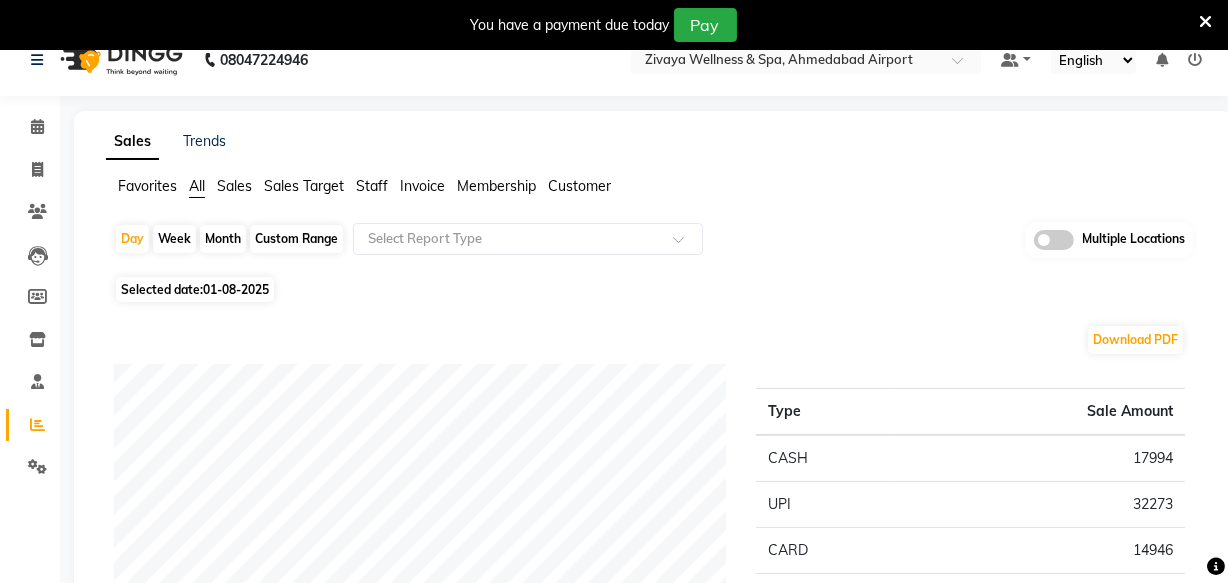 scroll, scrollTop: 0, scrollLeft: 0, axis: both 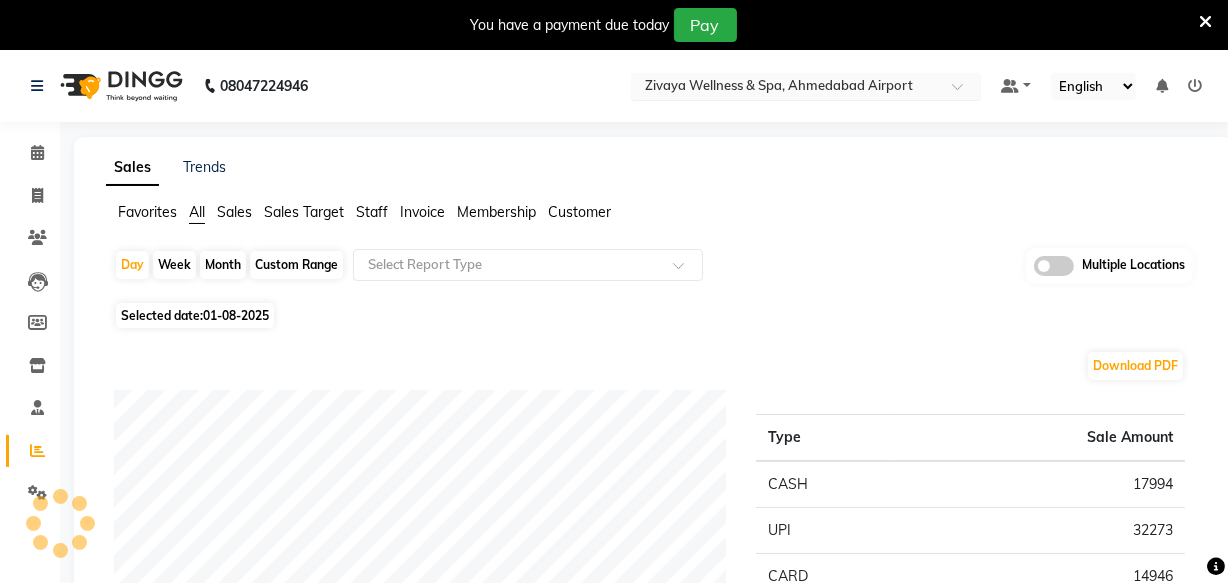 click at bounding box center [786, 88] 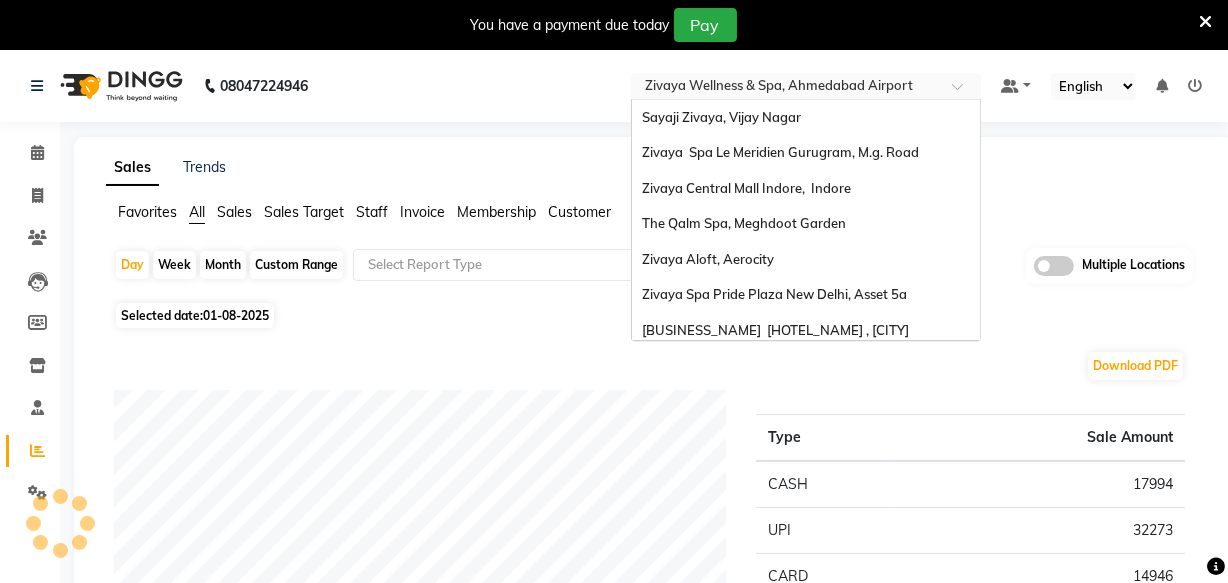 scroll, scrollTop: 205, scrollLeft: 0, axis: vertical 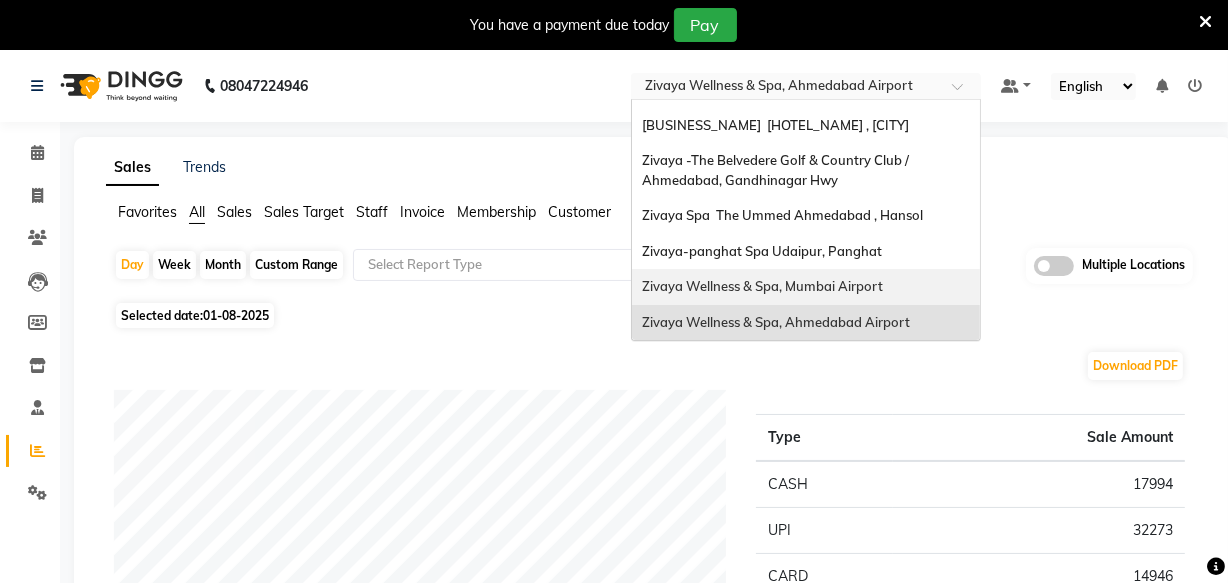 click on "Zivaya Wellness & Spa, Mumbai Airport" at bounding box center (762, 286) 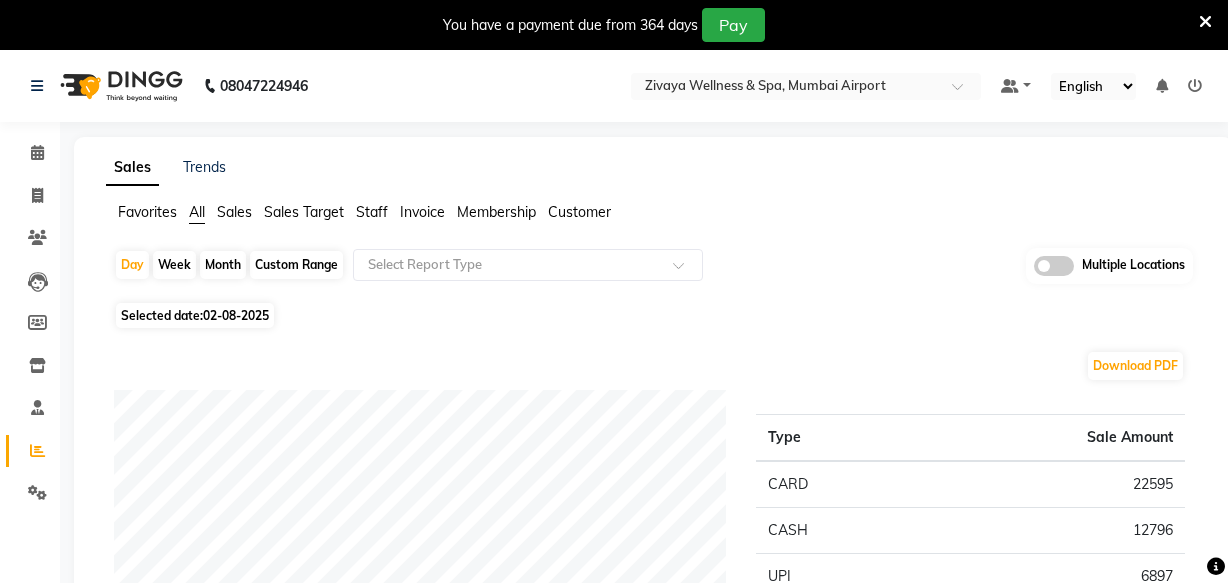 scroll, scrollTop: 0, scrollLeft: 0, axis: both 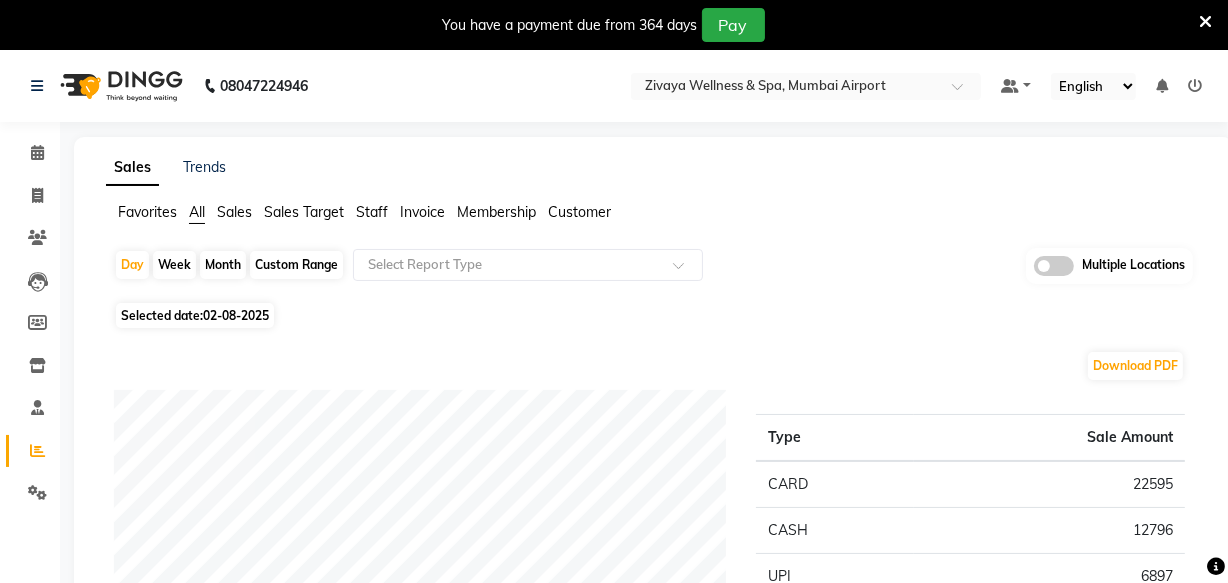 click on "Selected date:  02-08-2025" 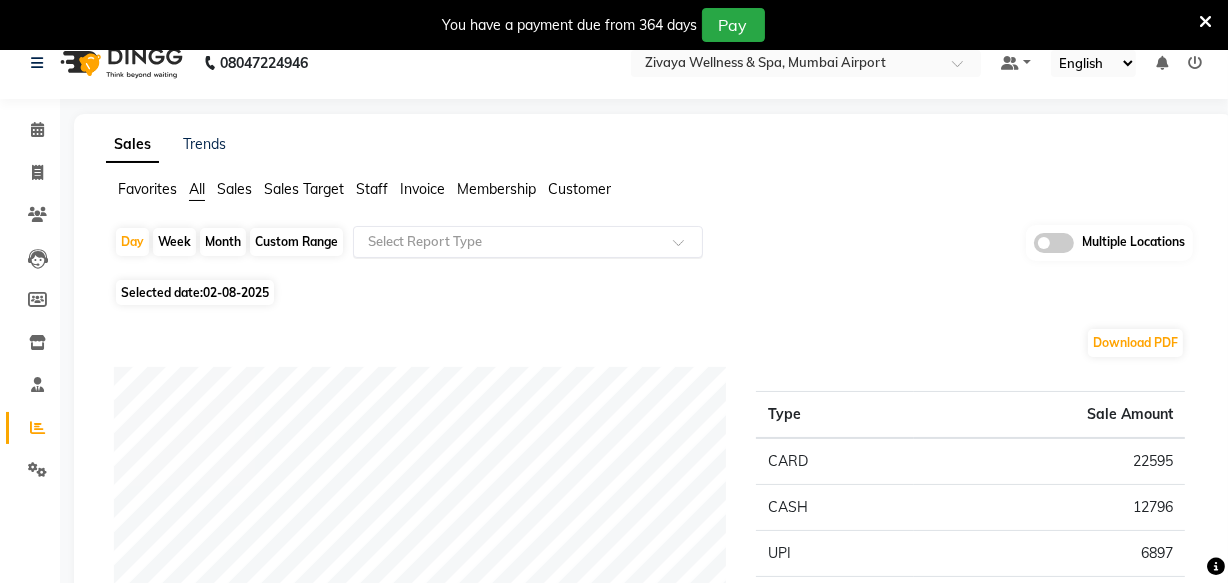 scroll, scrollTop: 0, scrollLeft: 0, axis: both 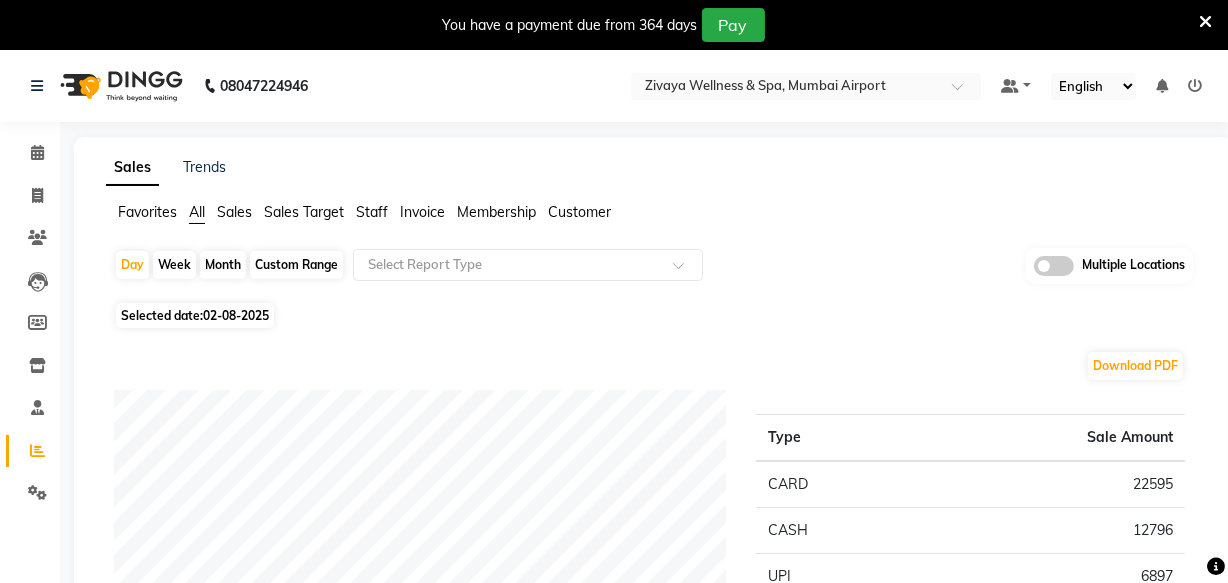 click on "02-08-2025" 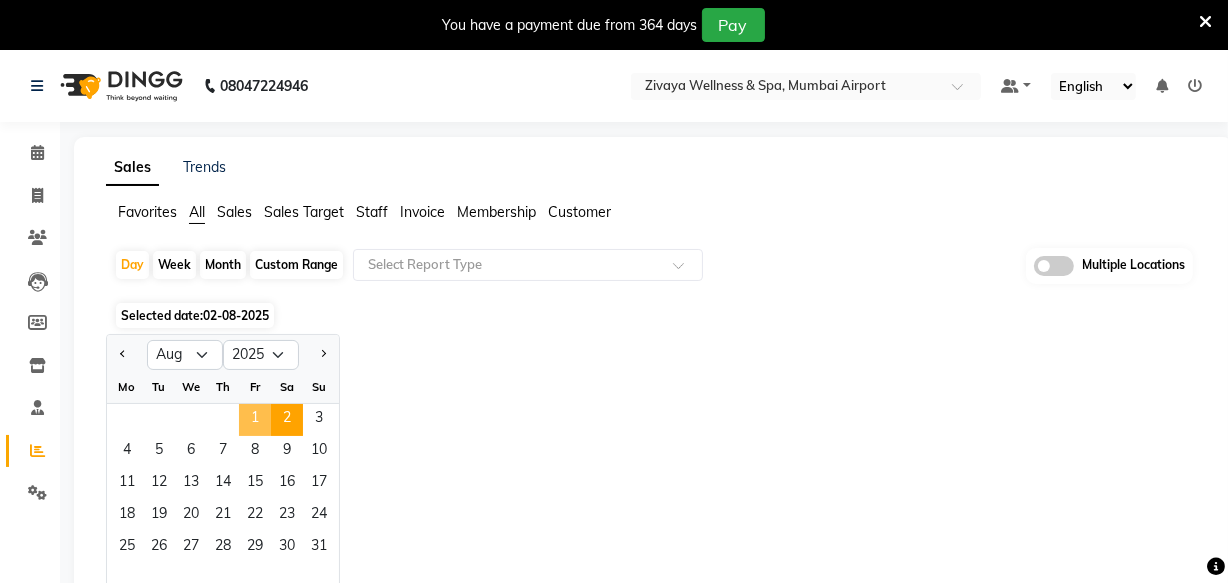 click on "1" 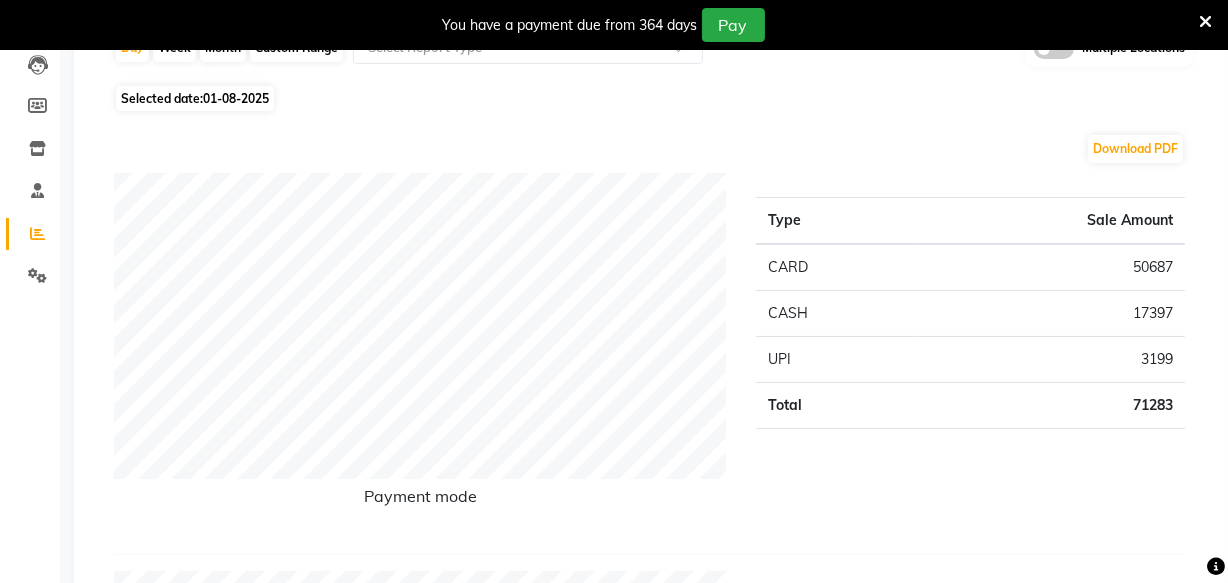 scroll, scrollTop: 272, scrollLeft: 0, axis: vertical 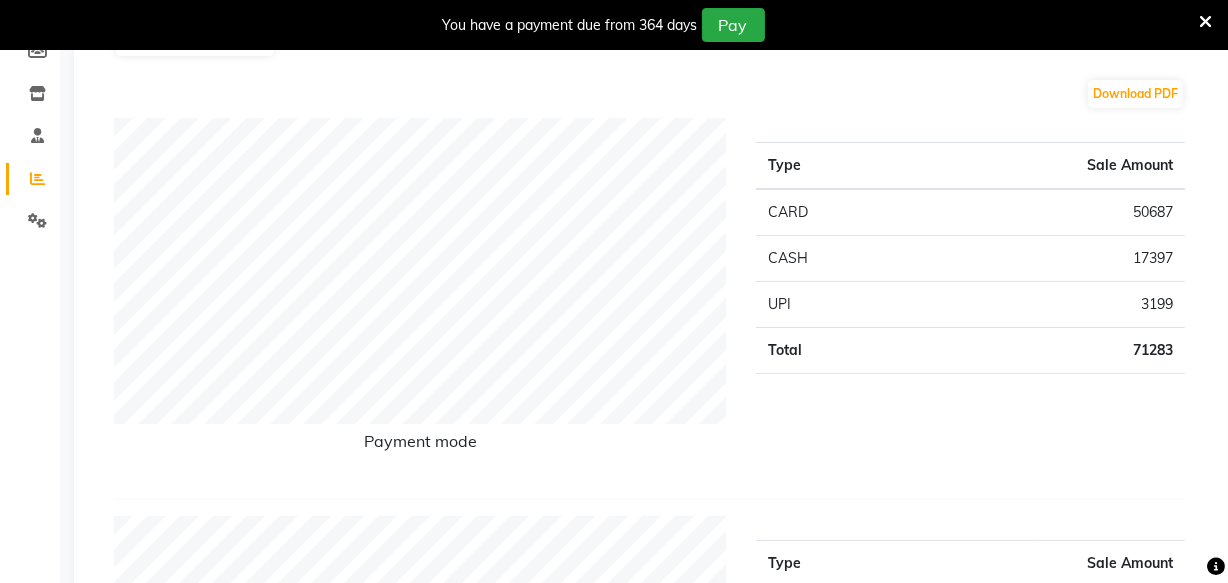 click on "Type Sale Amount CARD 50687 CASH 17397 UPI 3199 Total 71283" 